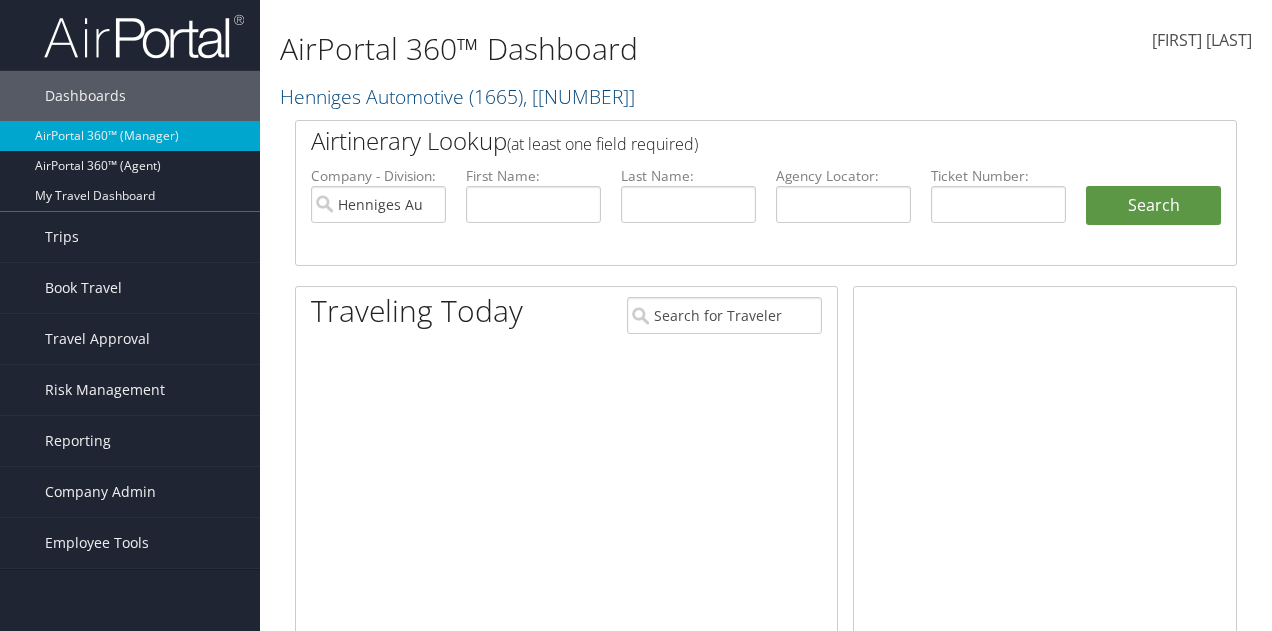 scroll, scrollTop: 0, scrollLeft: 0, axis: both 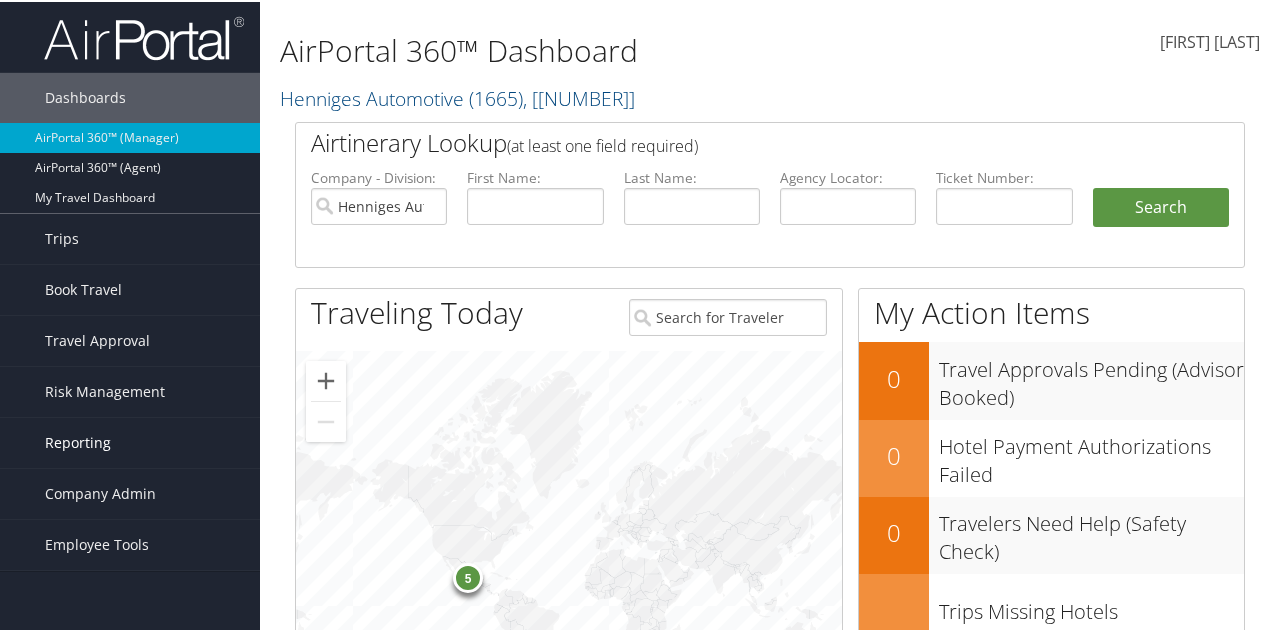 click on "Reporting" at bounding box center (78, 441) 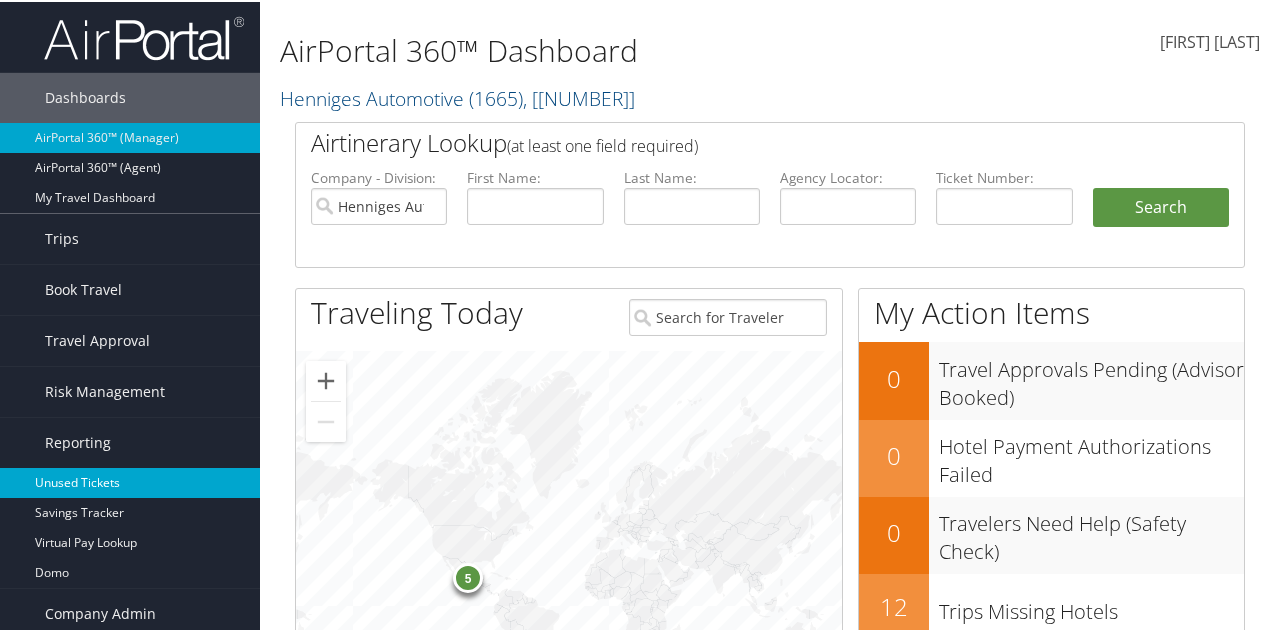click on "Unused Tickets" at bounding box center (130, 481) 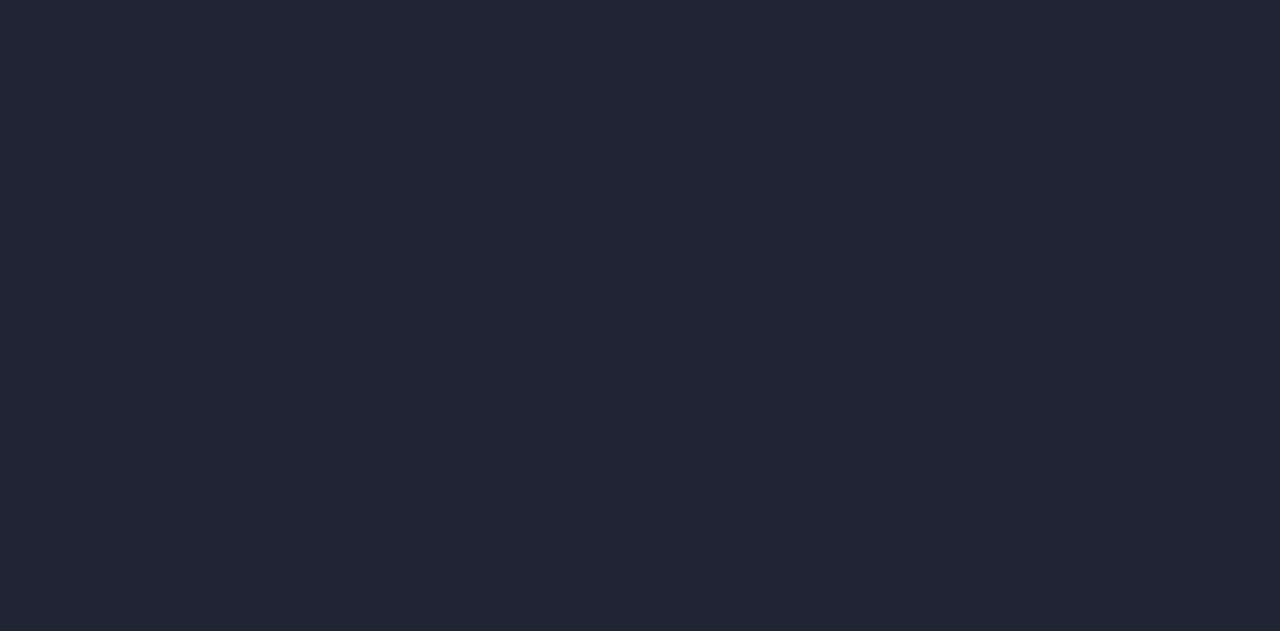 scroll, scrollTop: 0, scrollLeft: 0, axis: both 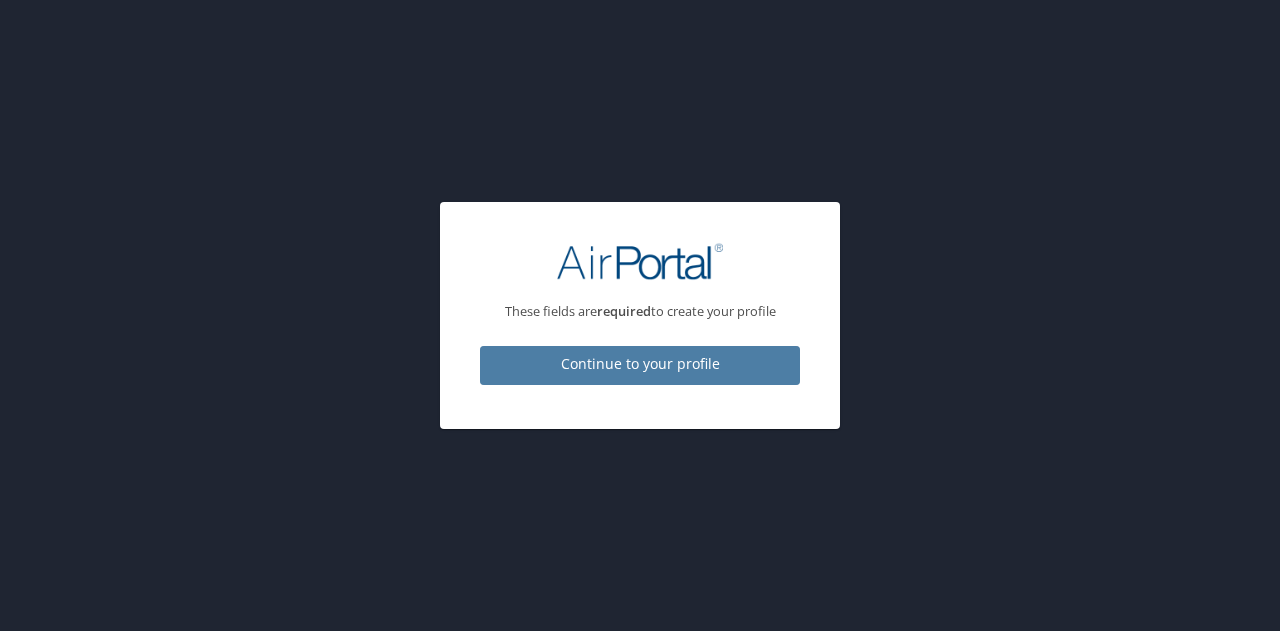 click on "Continue to your profile" at bounding box center [640, 364] 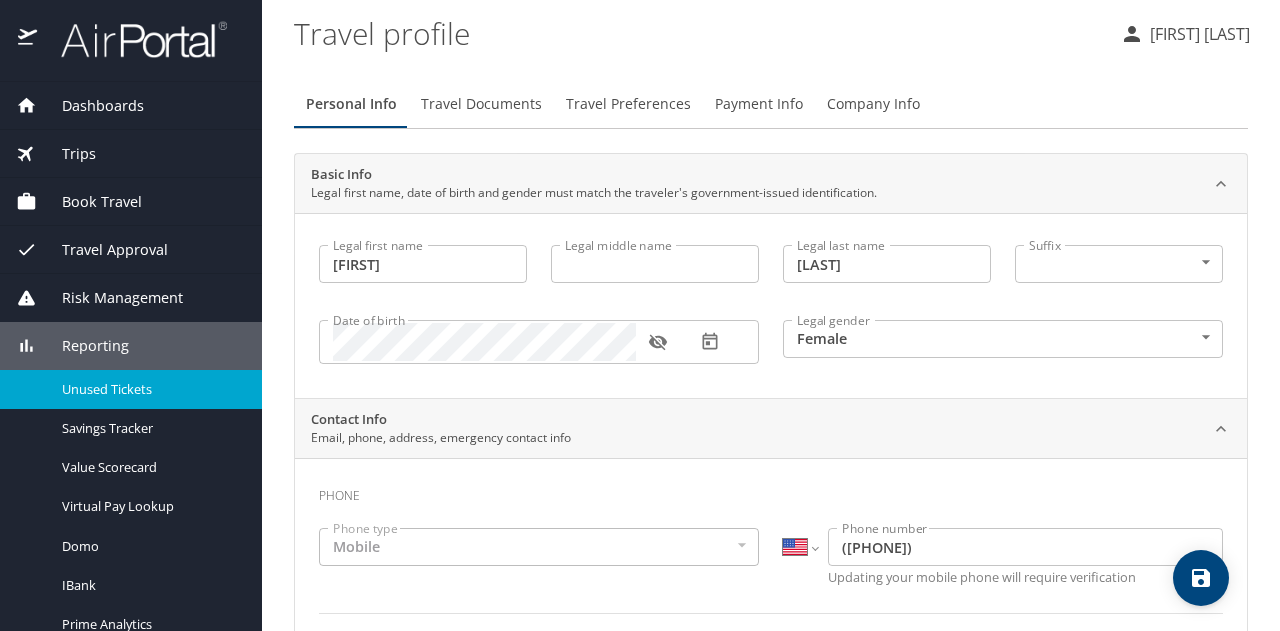 click on "Unused Tickets" at bounding box center [150, 389] 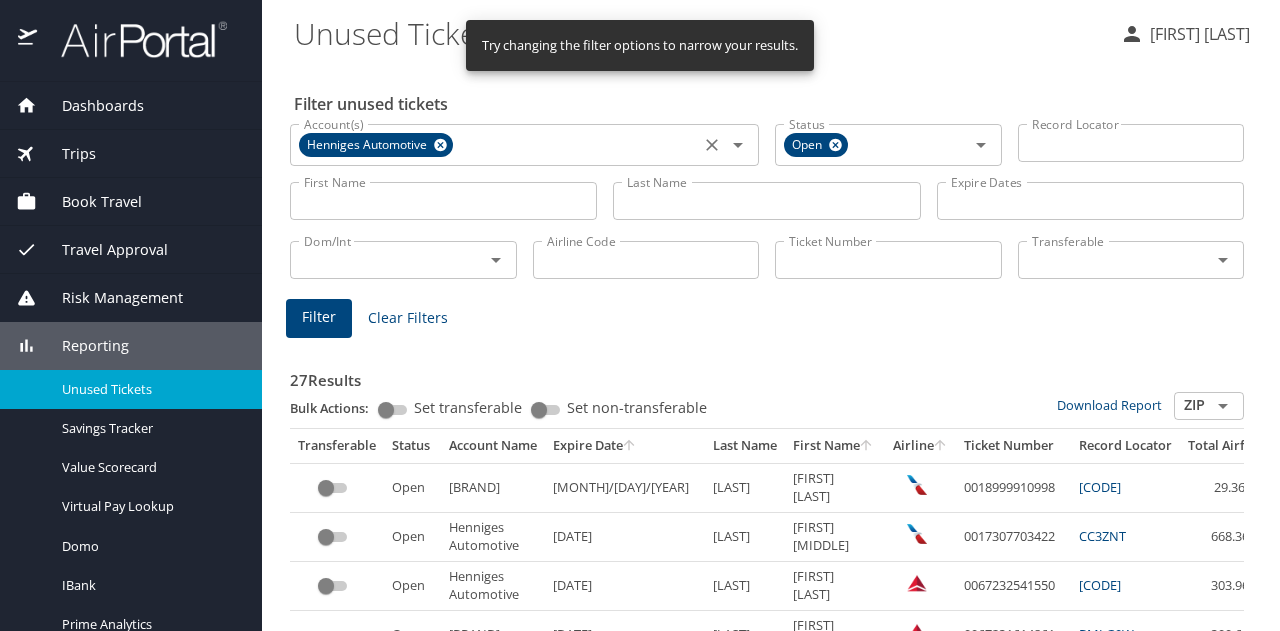 click at bounding box center (440, 145) 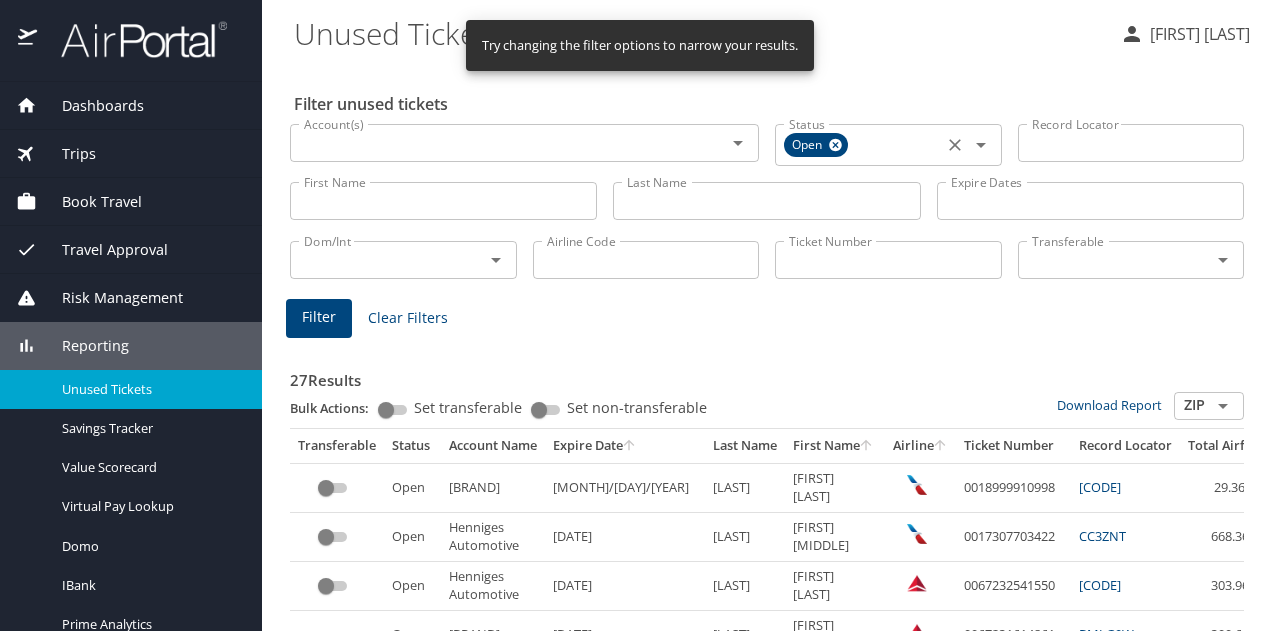 click on "Open" at bounding box center (816, 145) 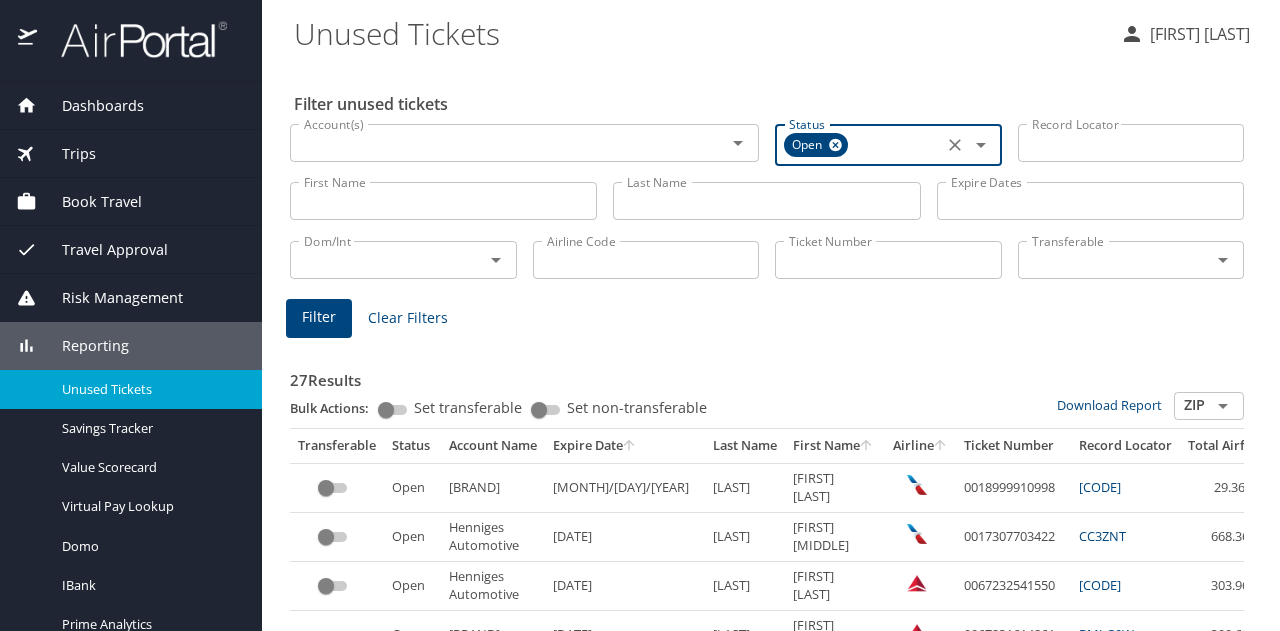 click at bounding box center (835, 145) 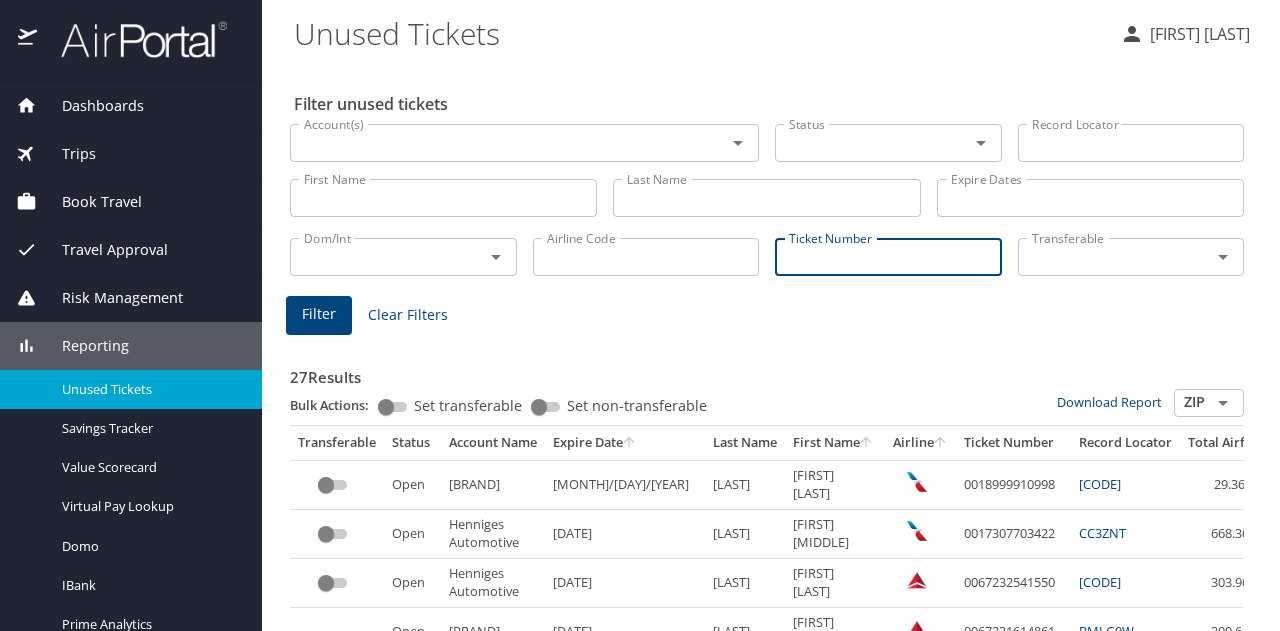click on "Ticket Number" at bounding box center [888, 257] 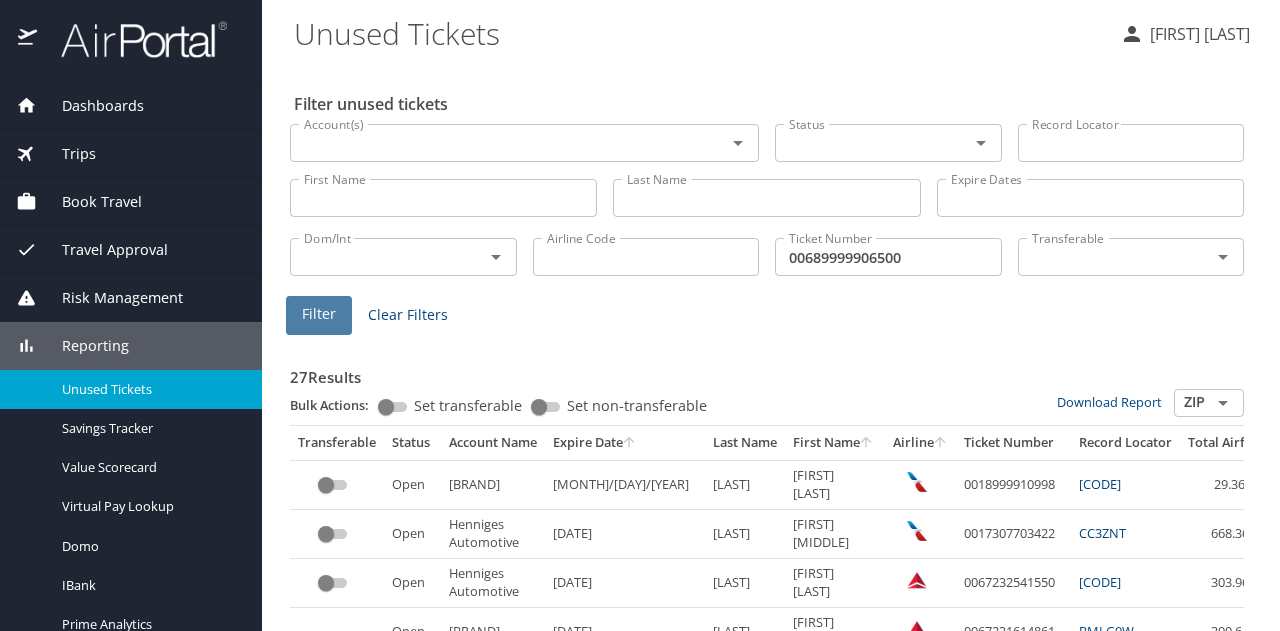 click on "Filter" at bounding box center [319, 314] 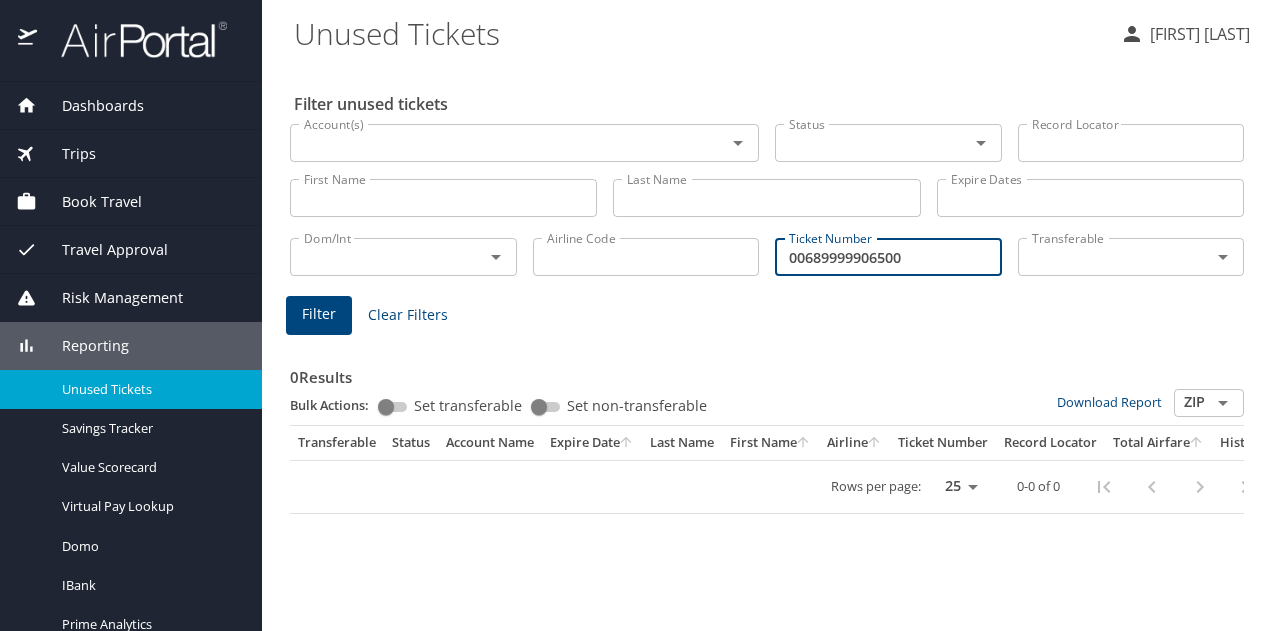 drag, startPoint x: 935, startPoint y: 257, endPoint x: 433, endPoint y: 267, distance: 502.09958 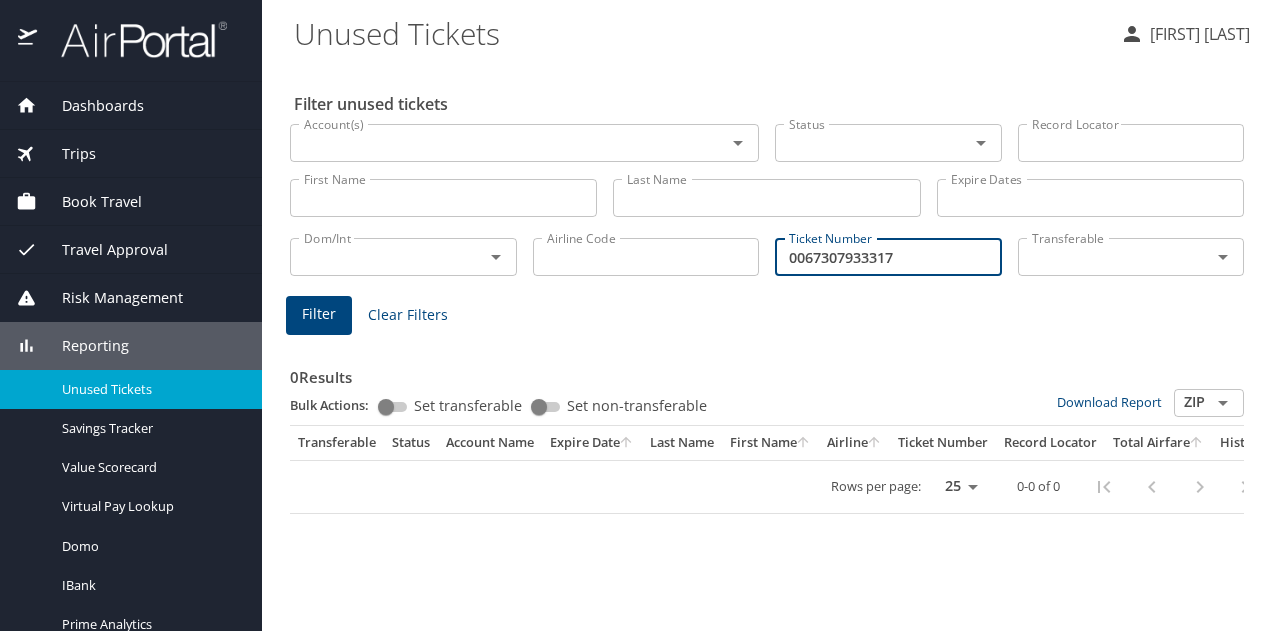 type on "0067307933317" 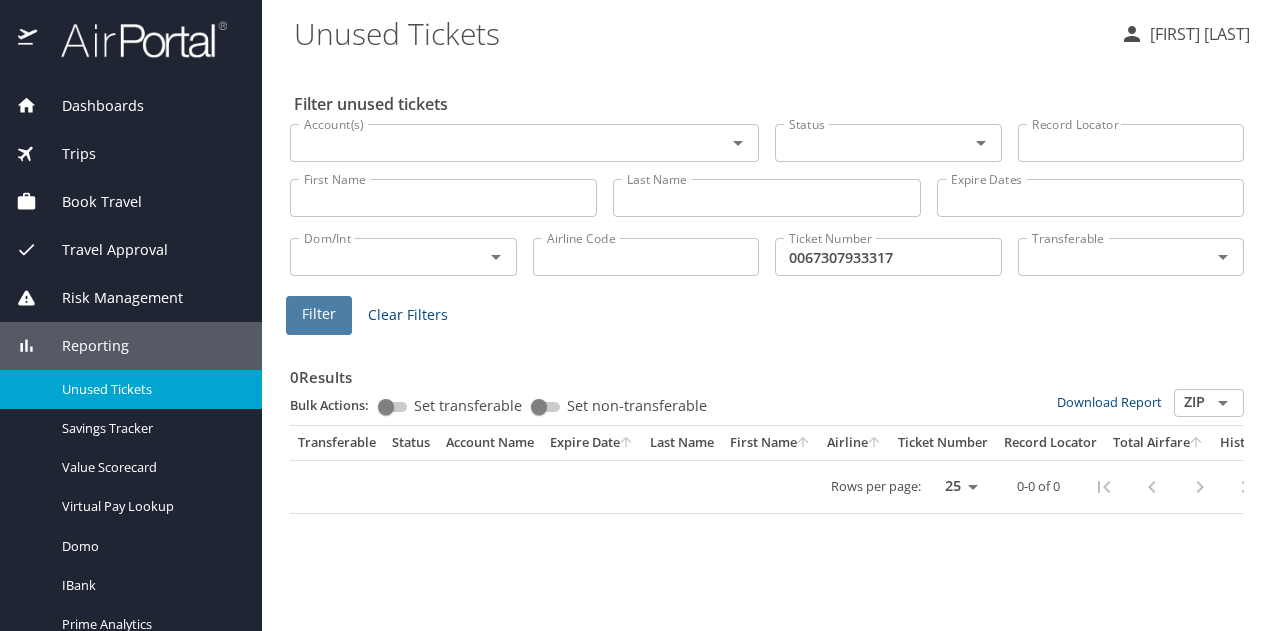 click on "Filter" at bounding box center [319, 314] 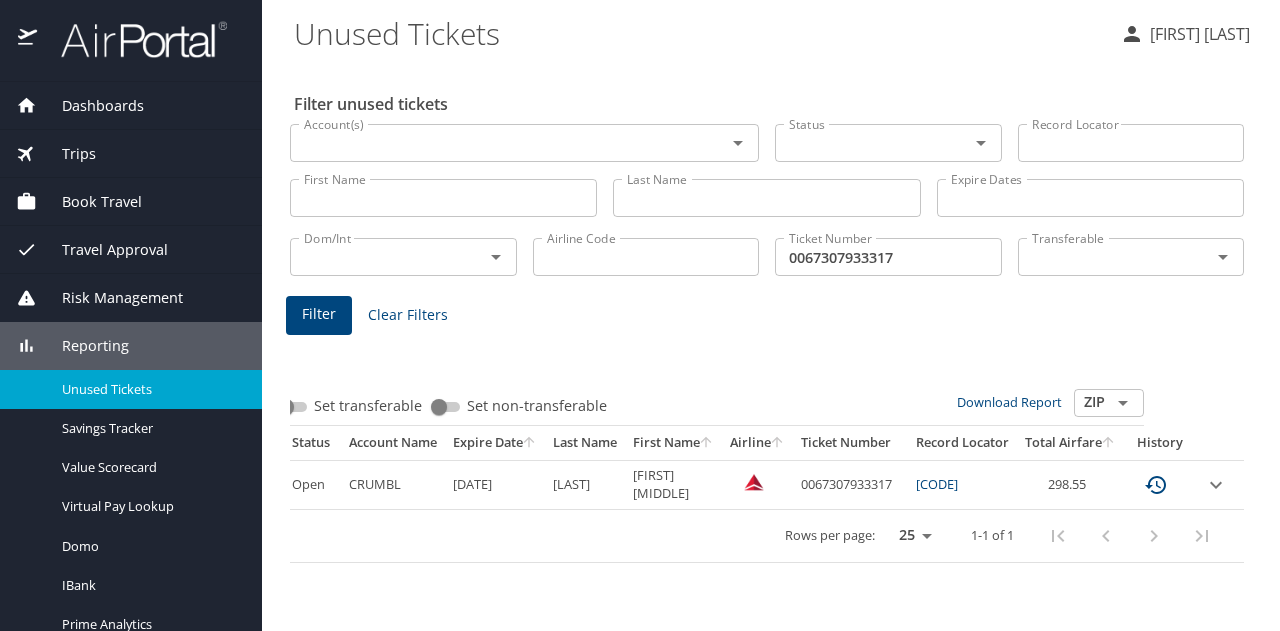 scroll, scrollTop: 0, scrollLeft: 127, axis: horizontal 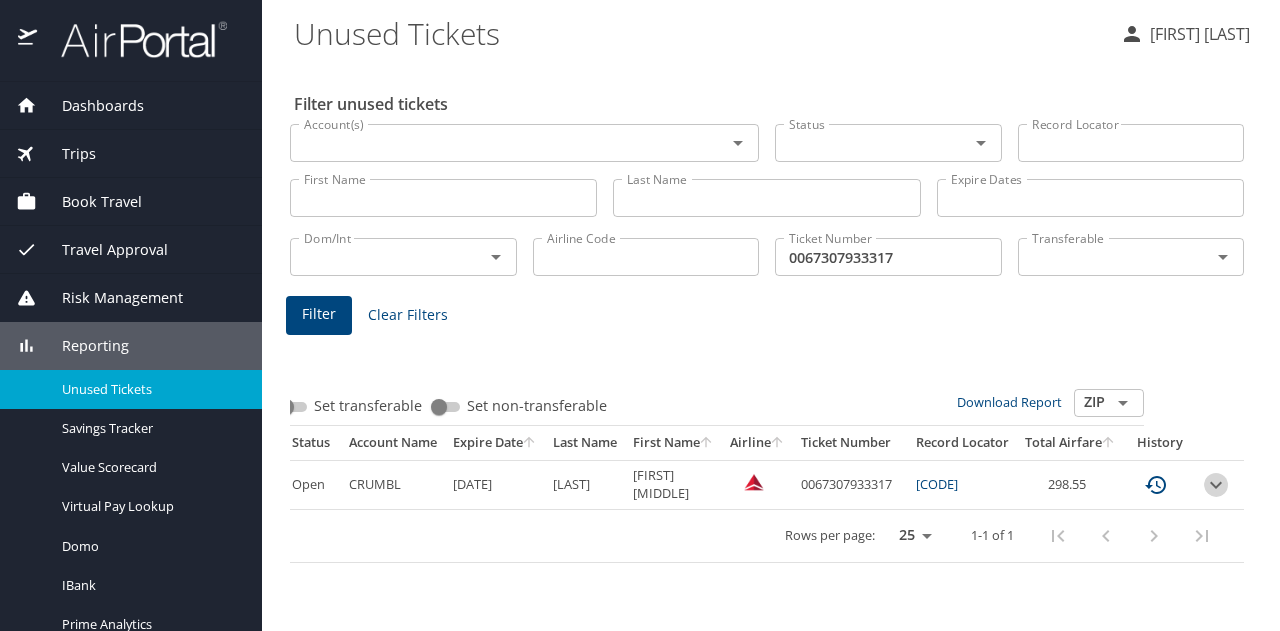 click at bounding box center (1216, 485) 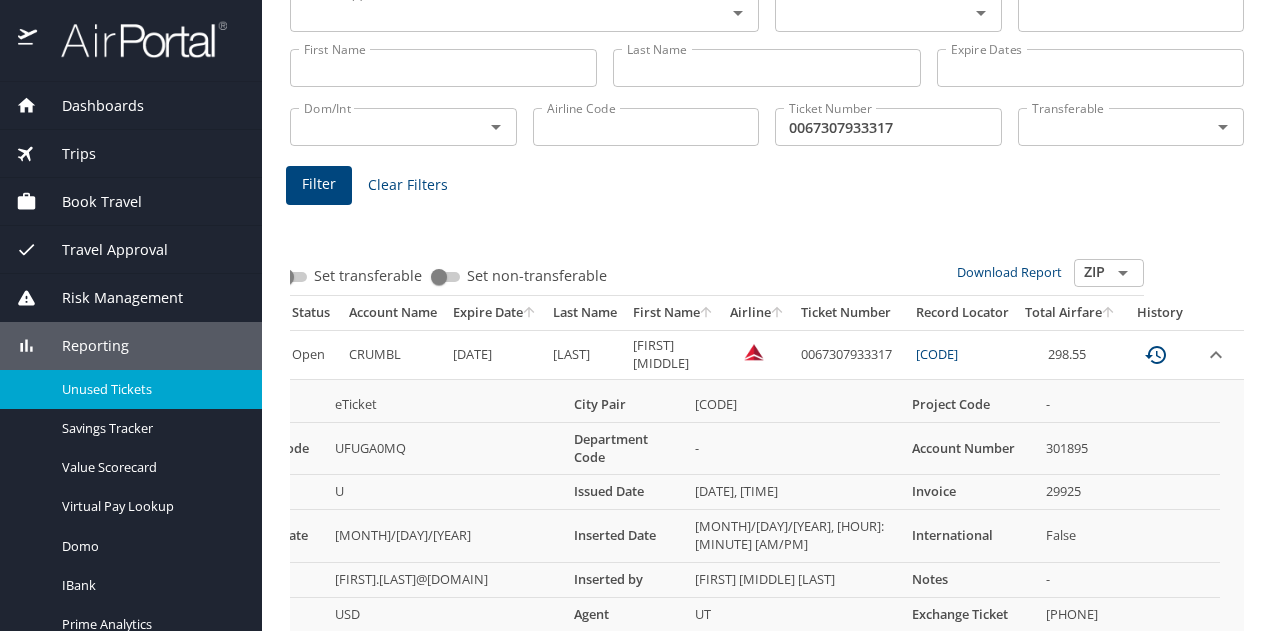 scroll, scrollTop: 230, scrollLeft: 0, axis: vertical 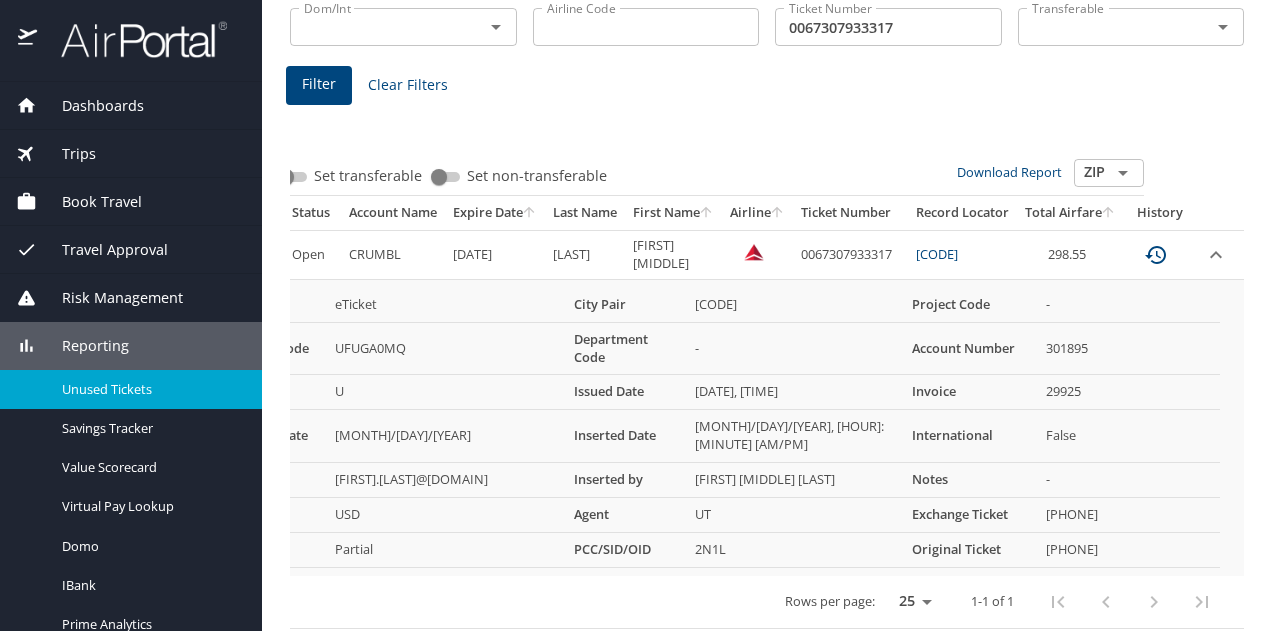drag, startPoint x: 1007, startPoint y: 493, endPoint x: 1108, endPoint y: 492, distance: 101.00495 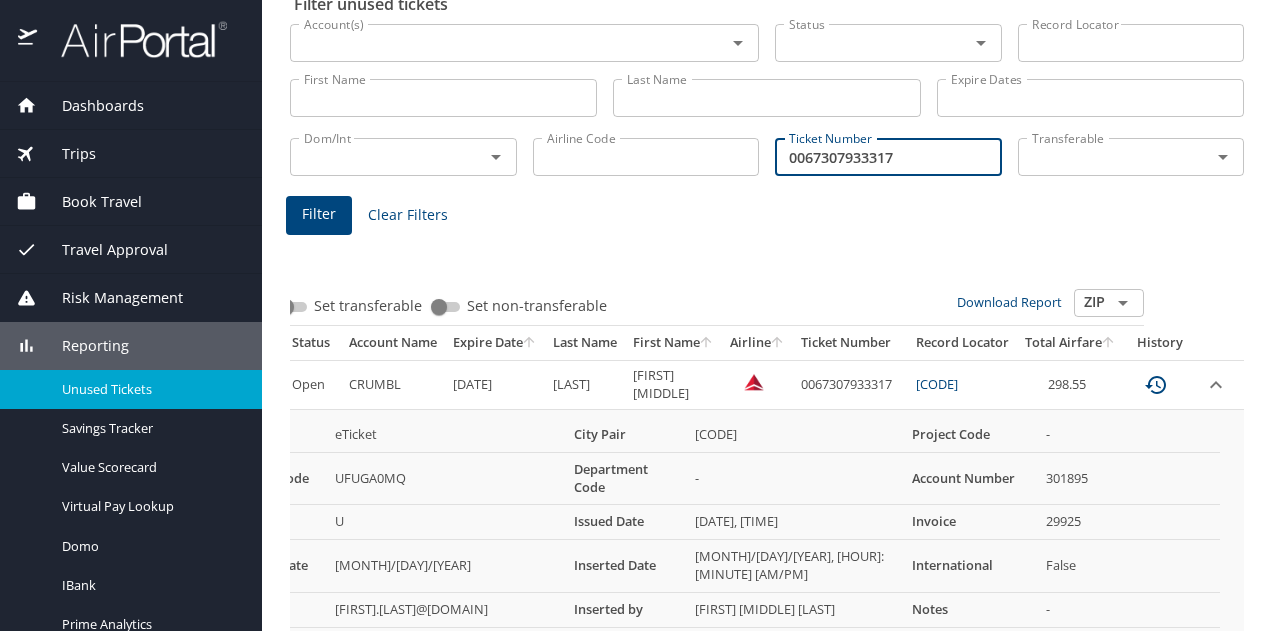 drag, startPoint x: 939, startPoint y: 146, endPoint x: 538, endPoint y: 144, distance: 401.00497 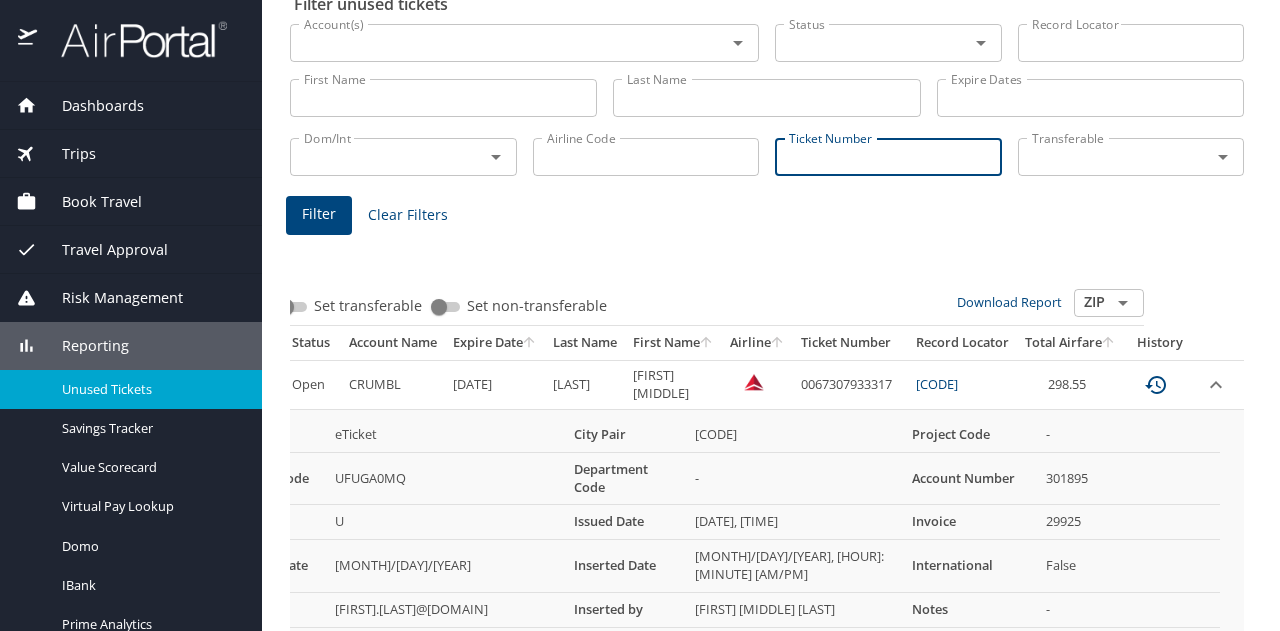 paste on "[PHONE]" 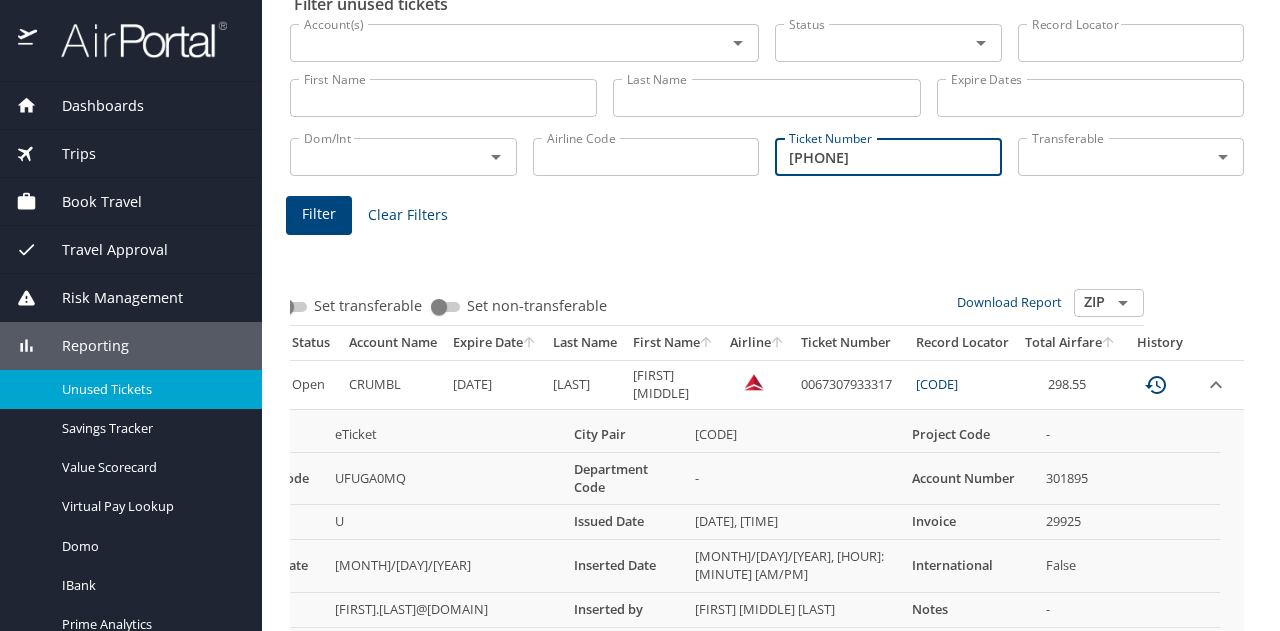 click on "Filter" at bounding box center (319, 215) 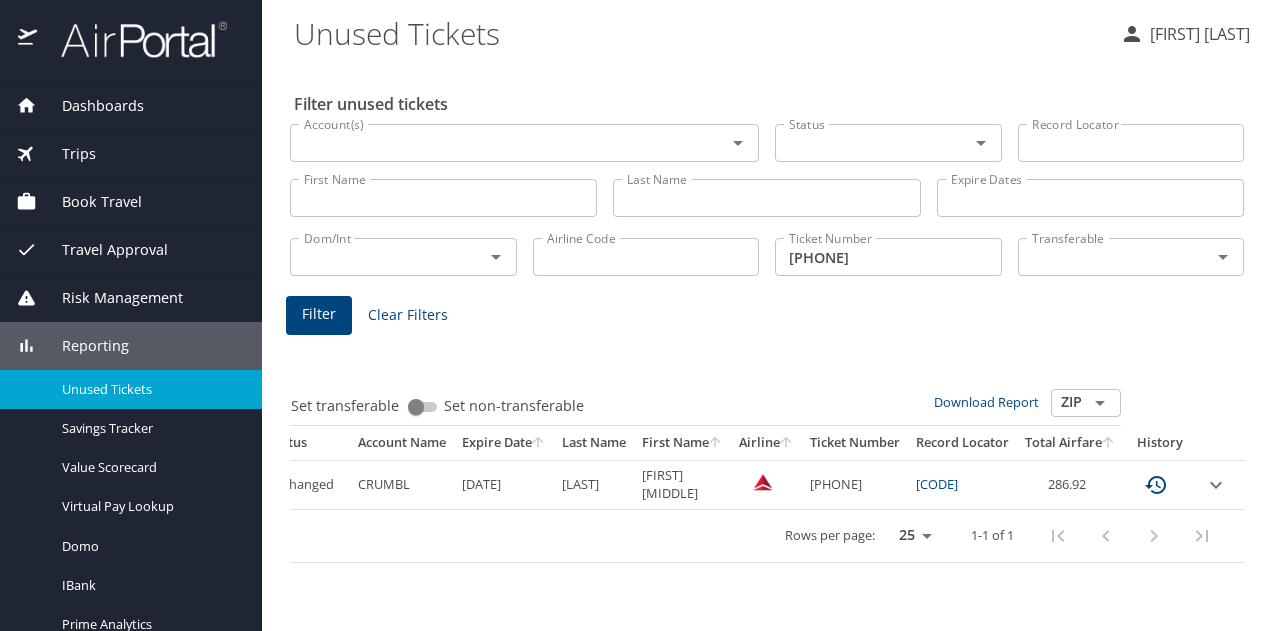 scroll, scrollTop: 0, scrollLeft: 0, axis: both 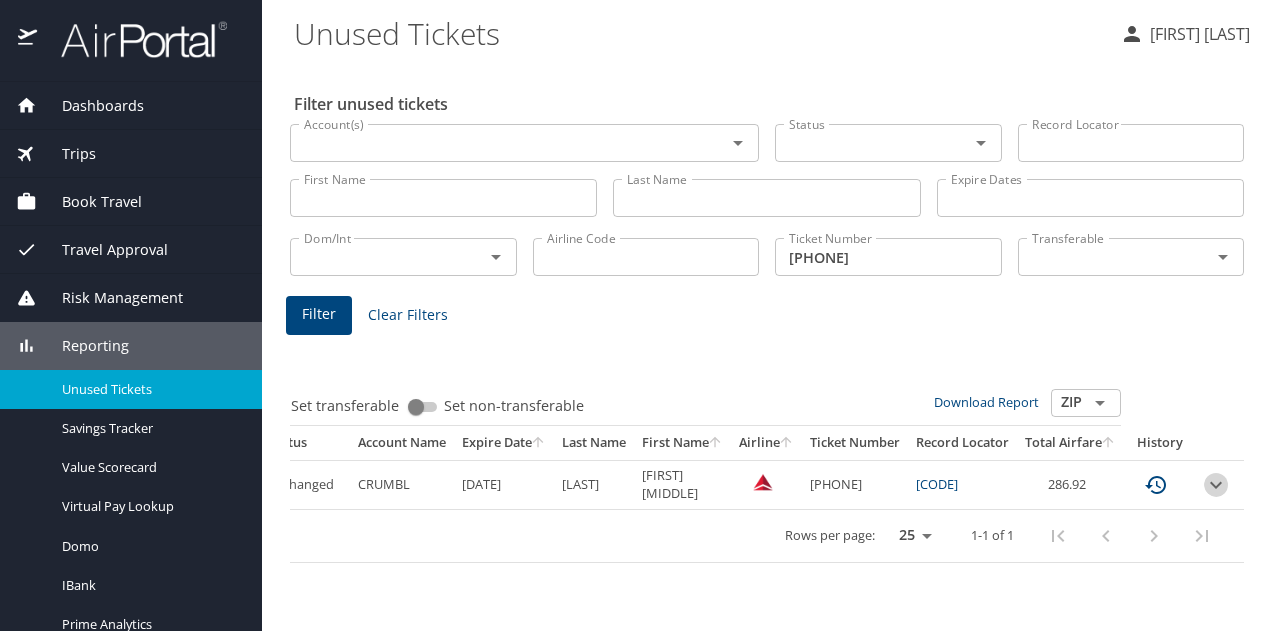 click at bounding box center [1216, 485] 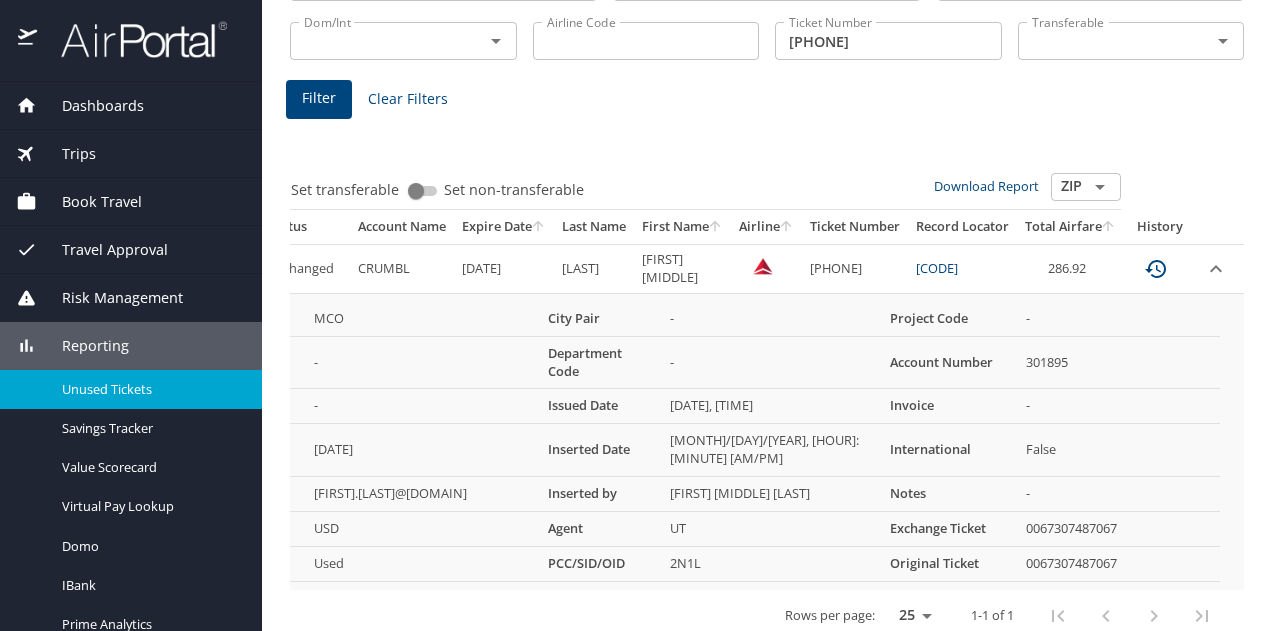 scroll, scrollTop: 230, scrollLeft: 0, axis: vertical 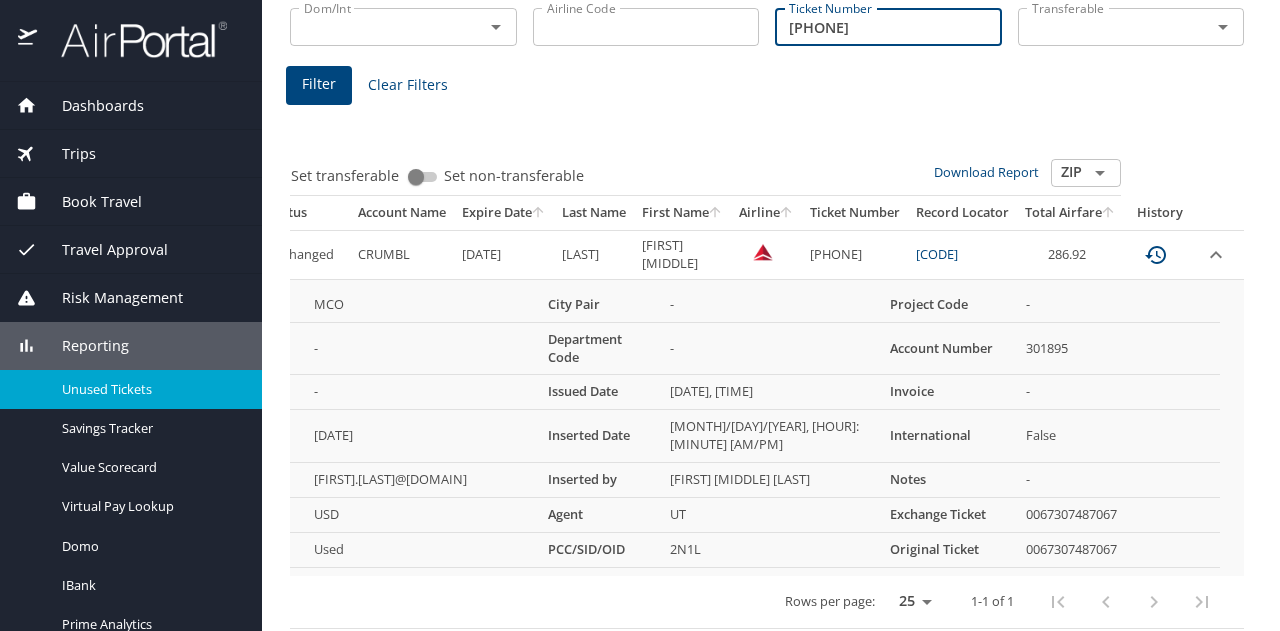 drag, startPoint x: 903, startPoint y: 27, endPoint x: 651, endPoint y: 38, distance: 252.23996 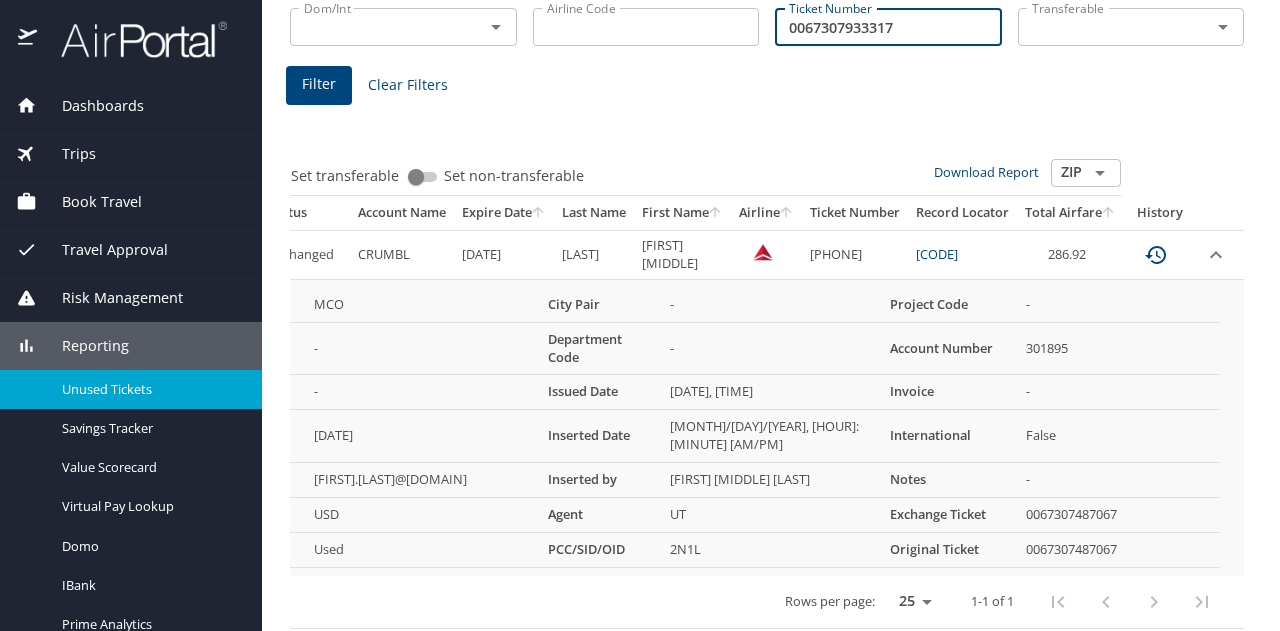 type on "0067307933317" 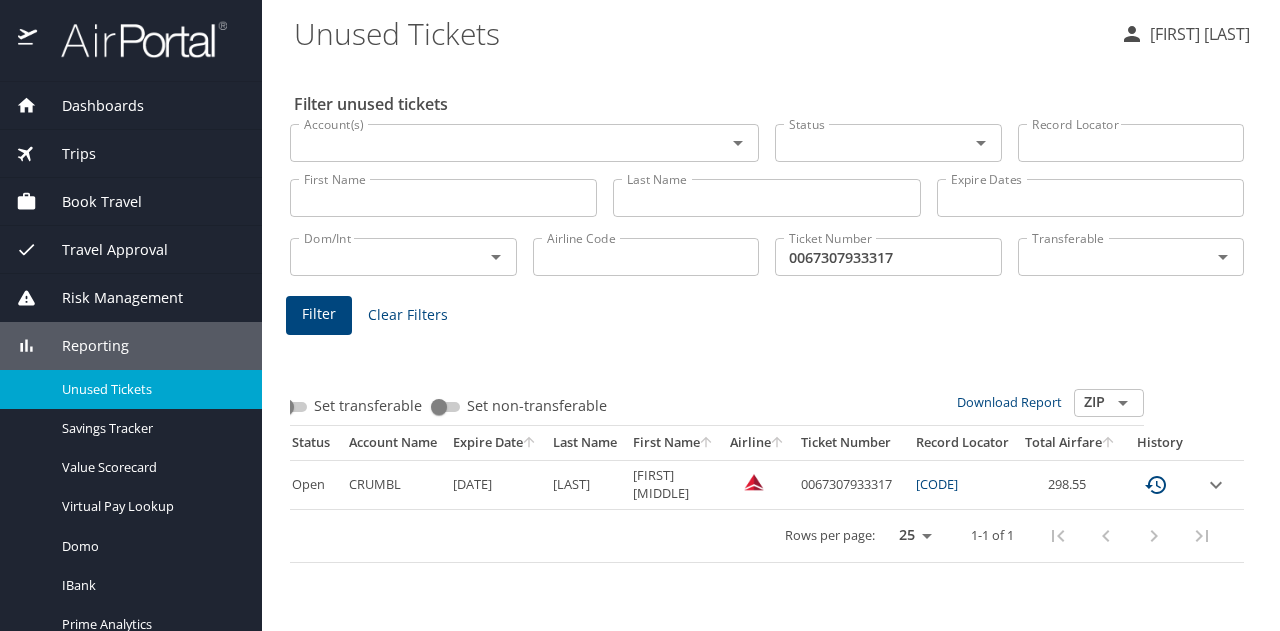 scroll, scrollTop: 0, scrollLeft: 127, axis: horizontal 